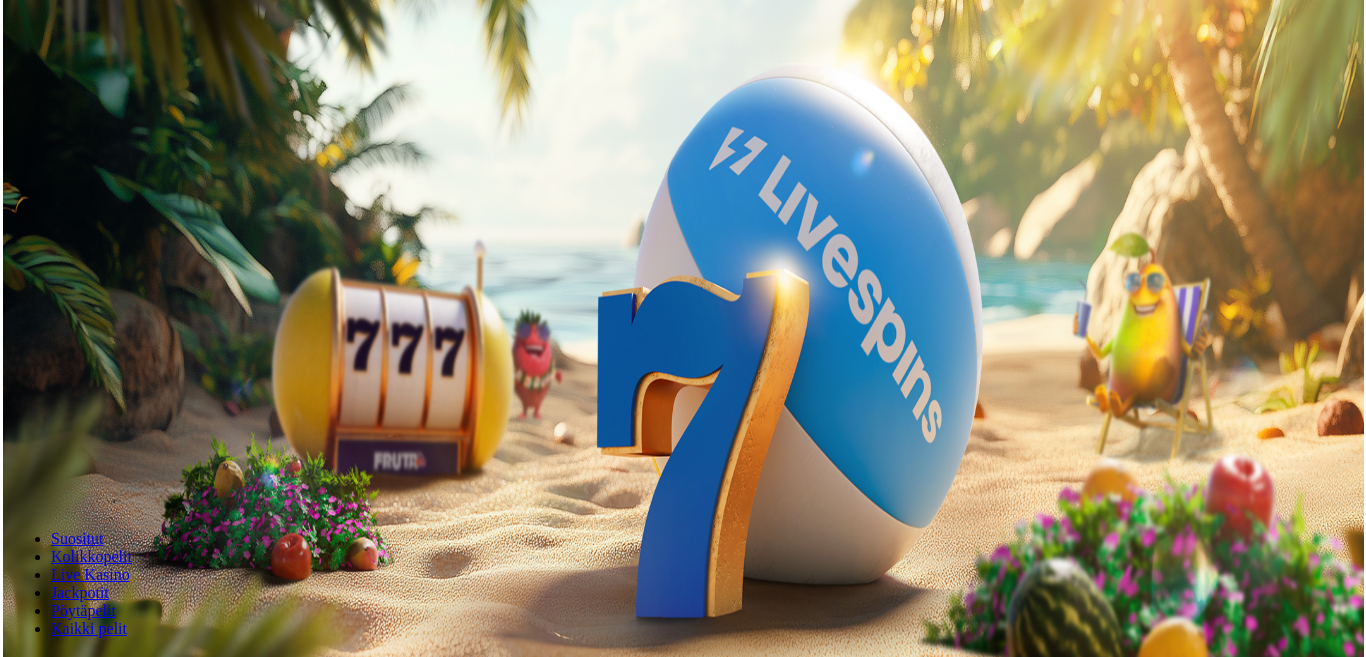 scroll, scrollTop: 0, scrollLeft: 0, axis: both 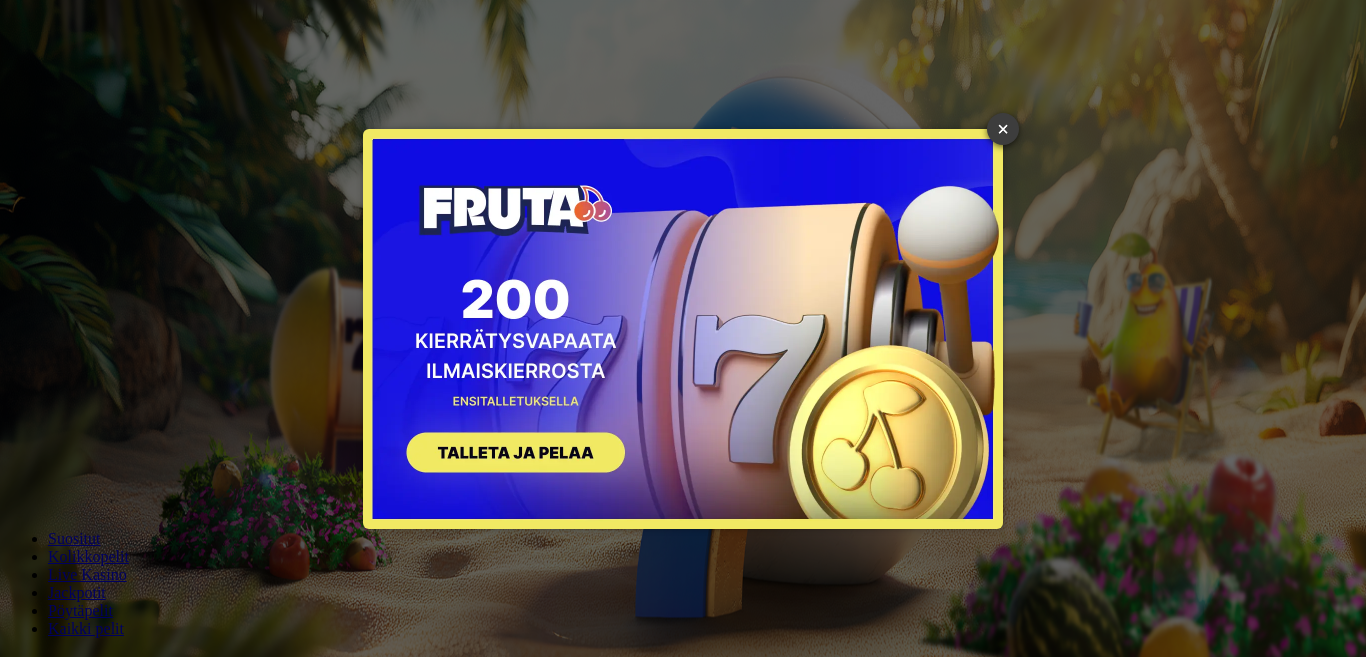 click on "×" at bounding box center (1003, 129) 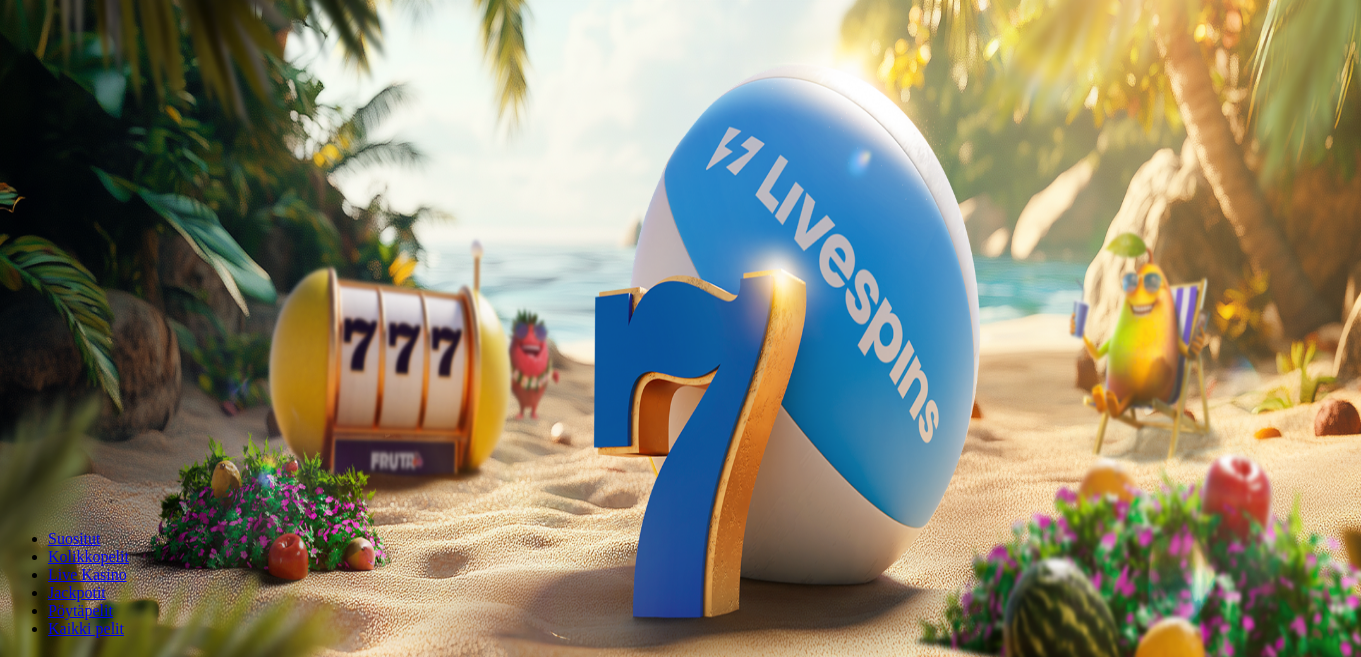 click on "€50" at bounding box center [227, 302] 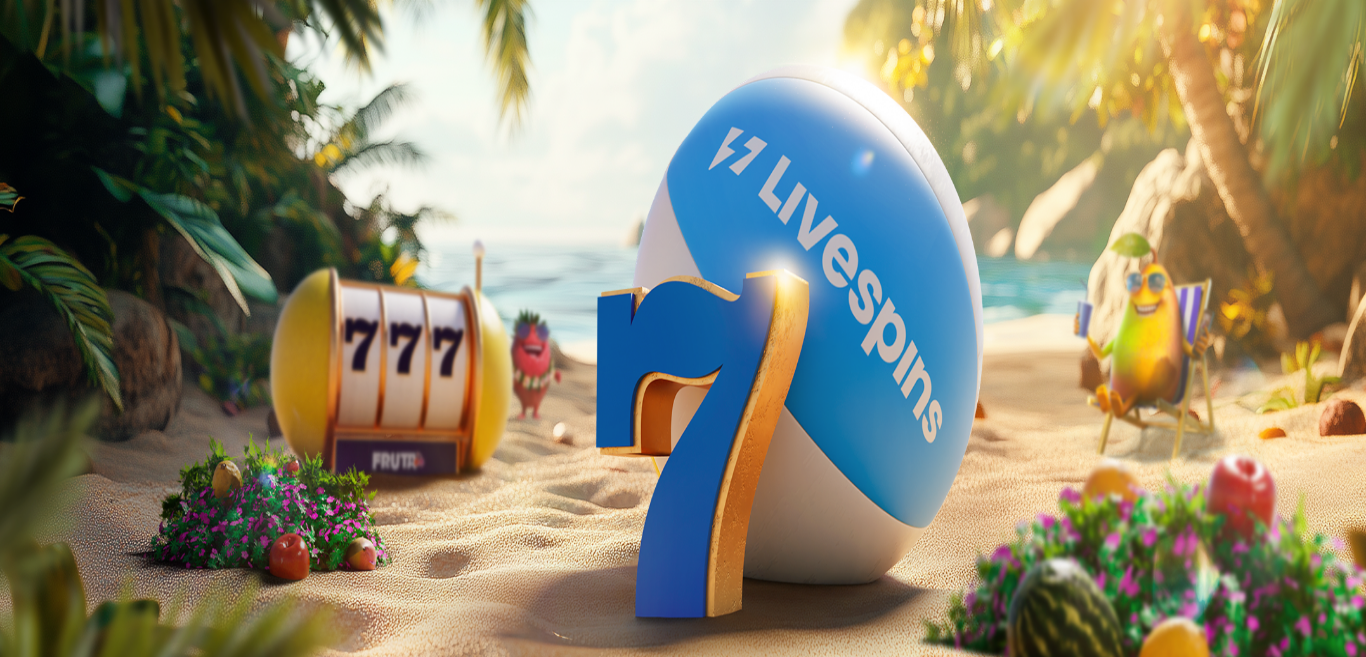 click on "Aloita pelaaminen" at bounding box center (683, 238) 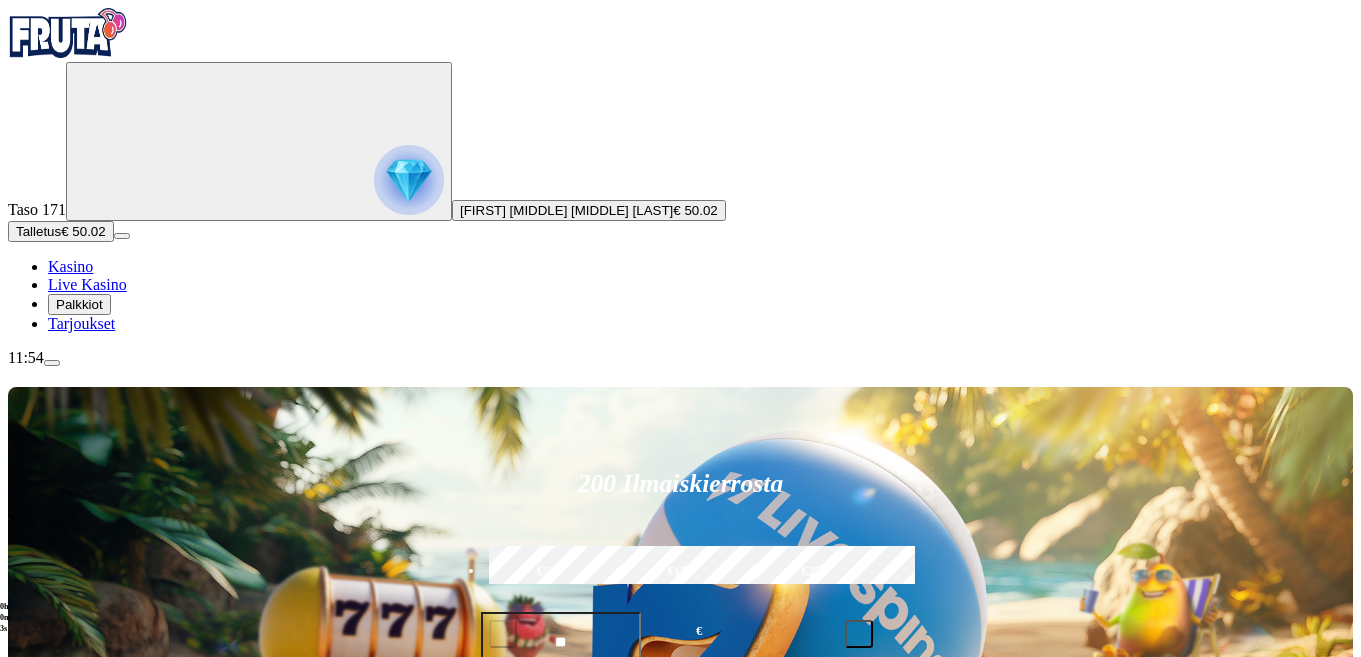 click at bounding box center [48, 1249] 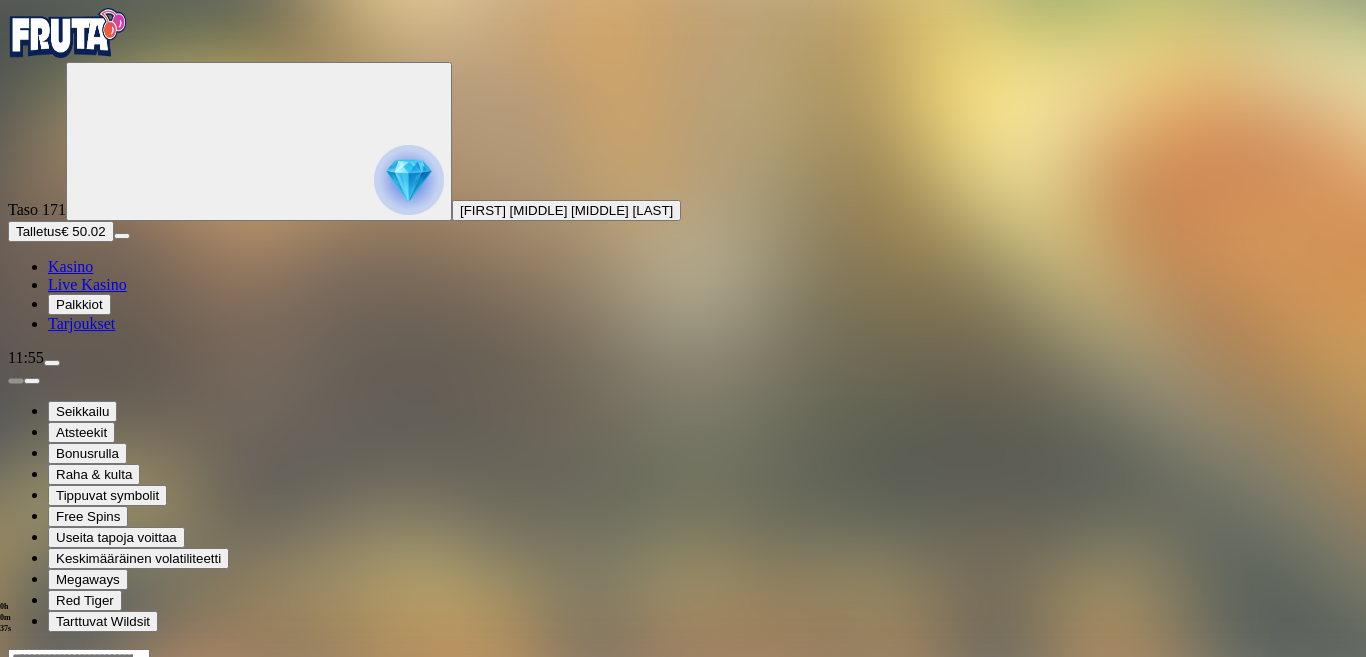 click at bounding box center [683, 746] 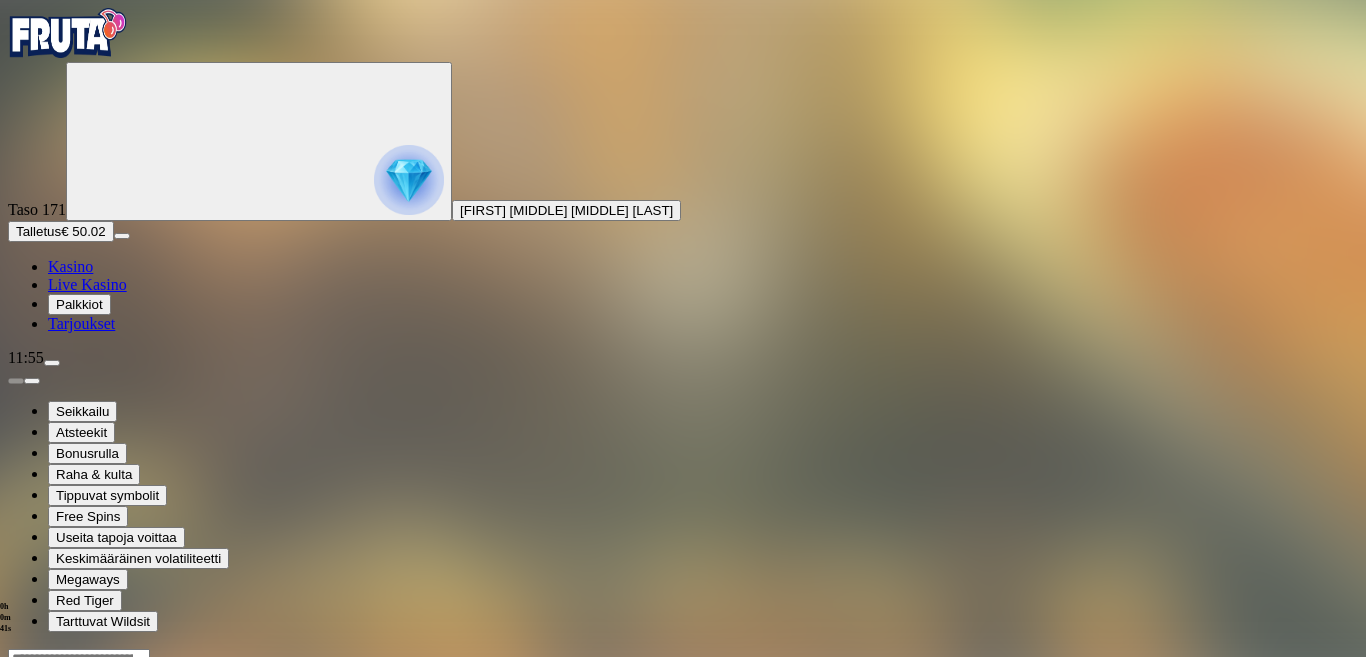 click at bounding box center [683, 746] 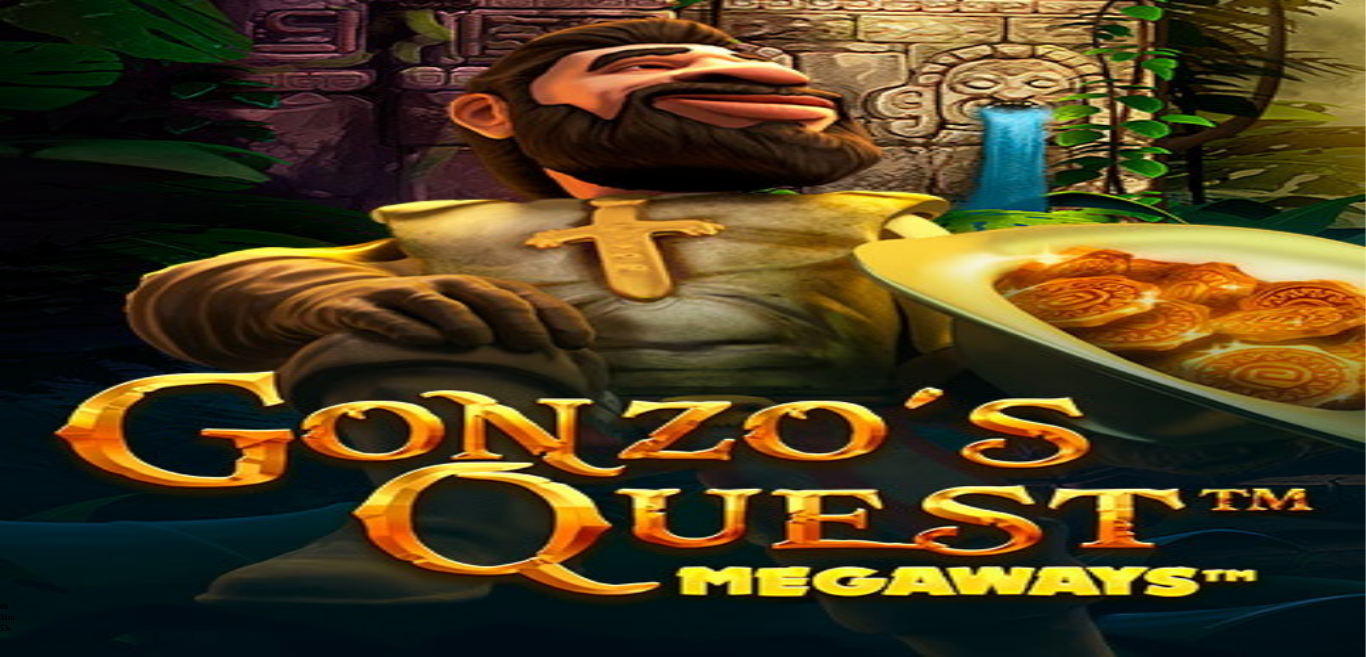 scroll, scrollTop: 0, scrollLeft: 0, axis: both 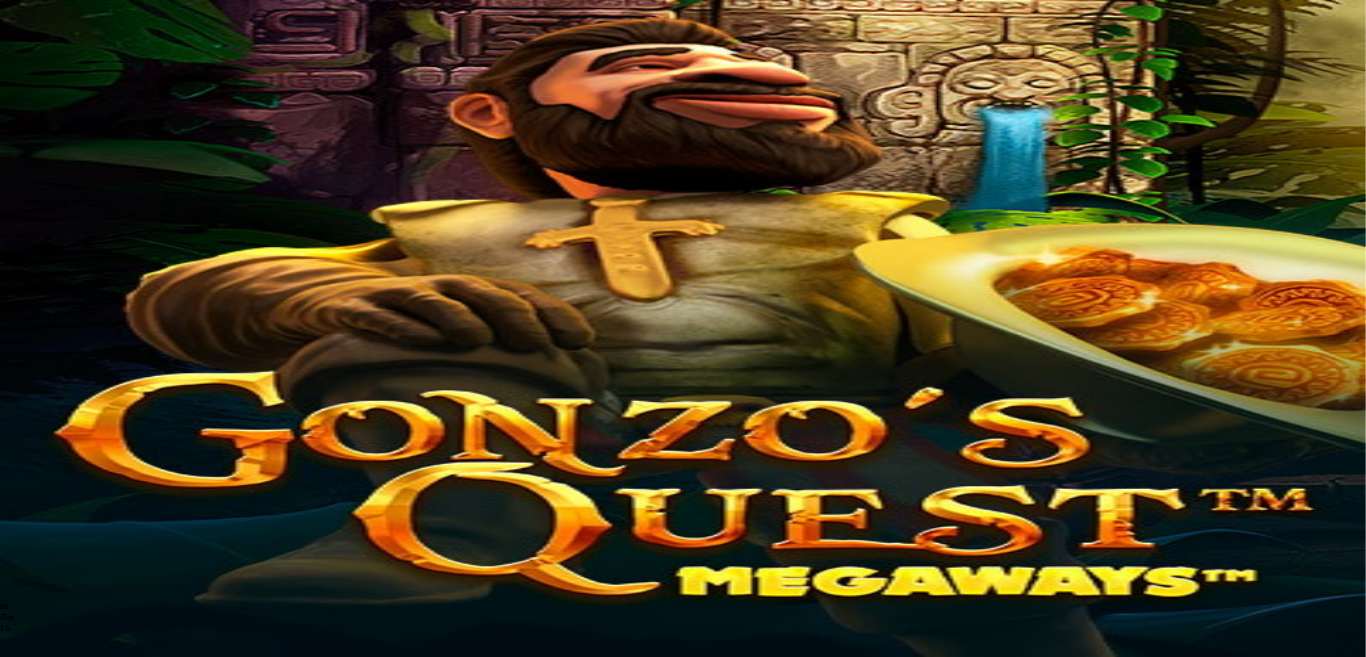 click at bounding box center (68, 33) 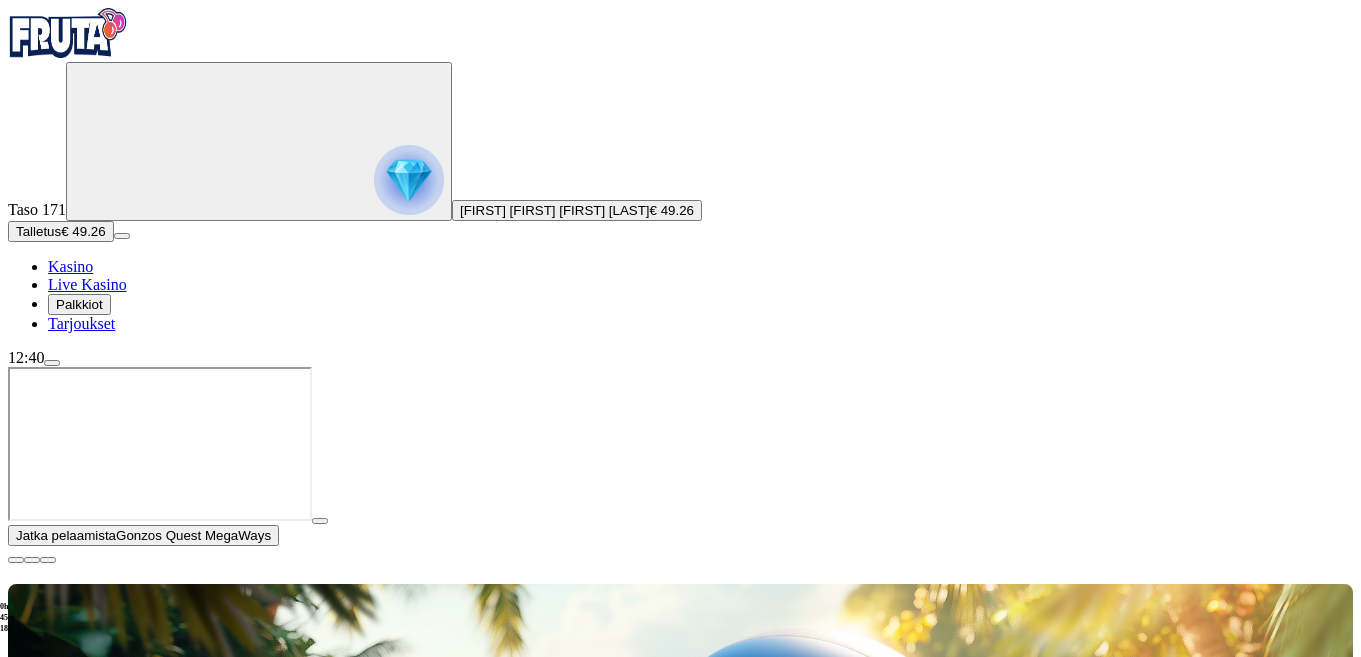 click on "***" at bounding box center [561, 839] 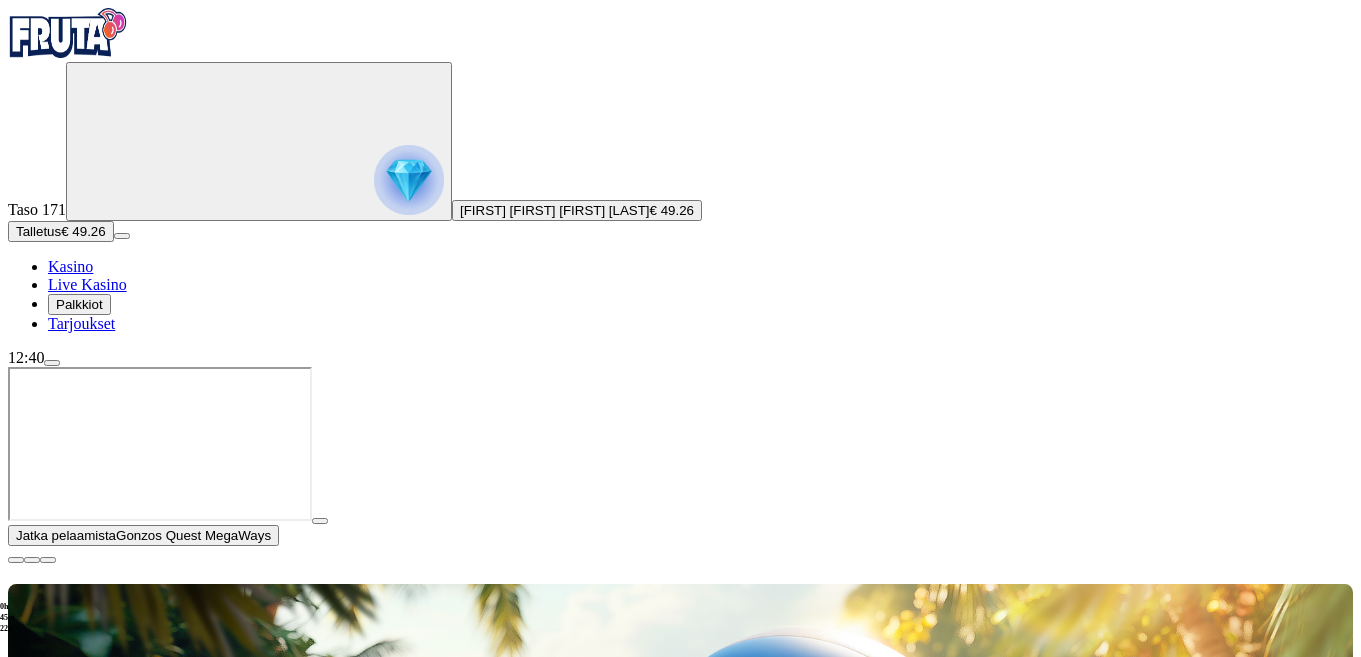 type on "**" 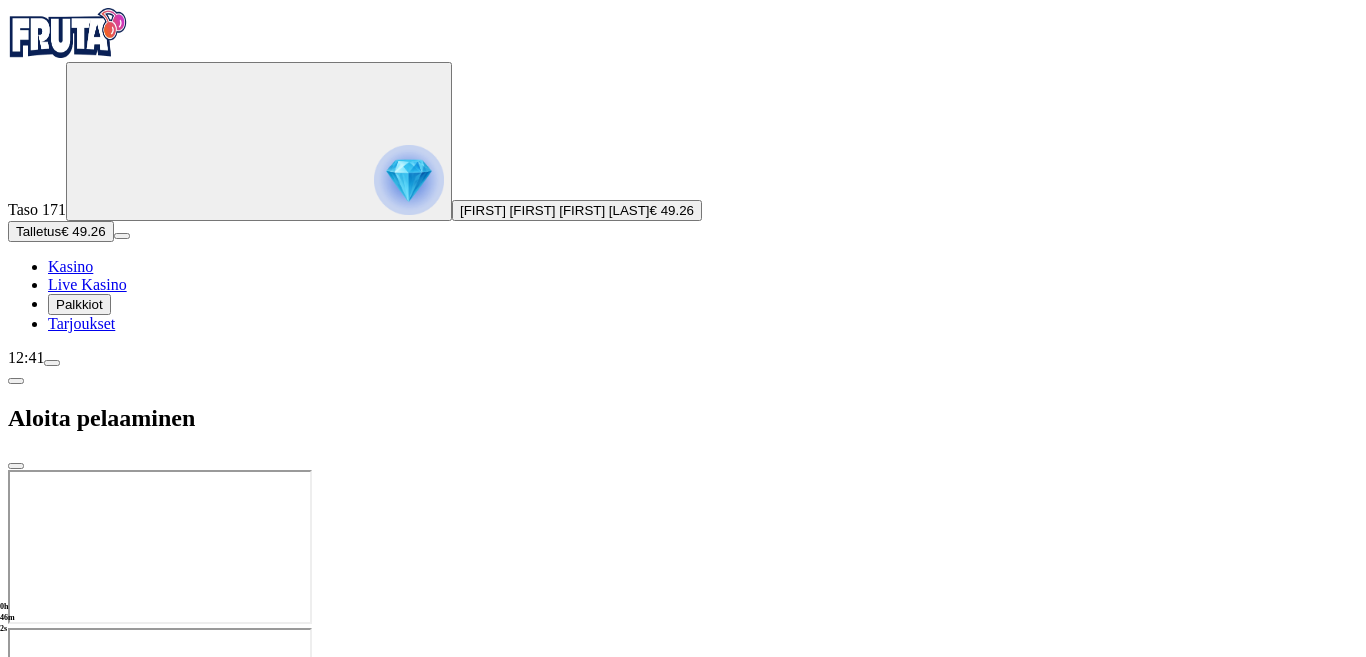 click at bounding box center (683, 628) 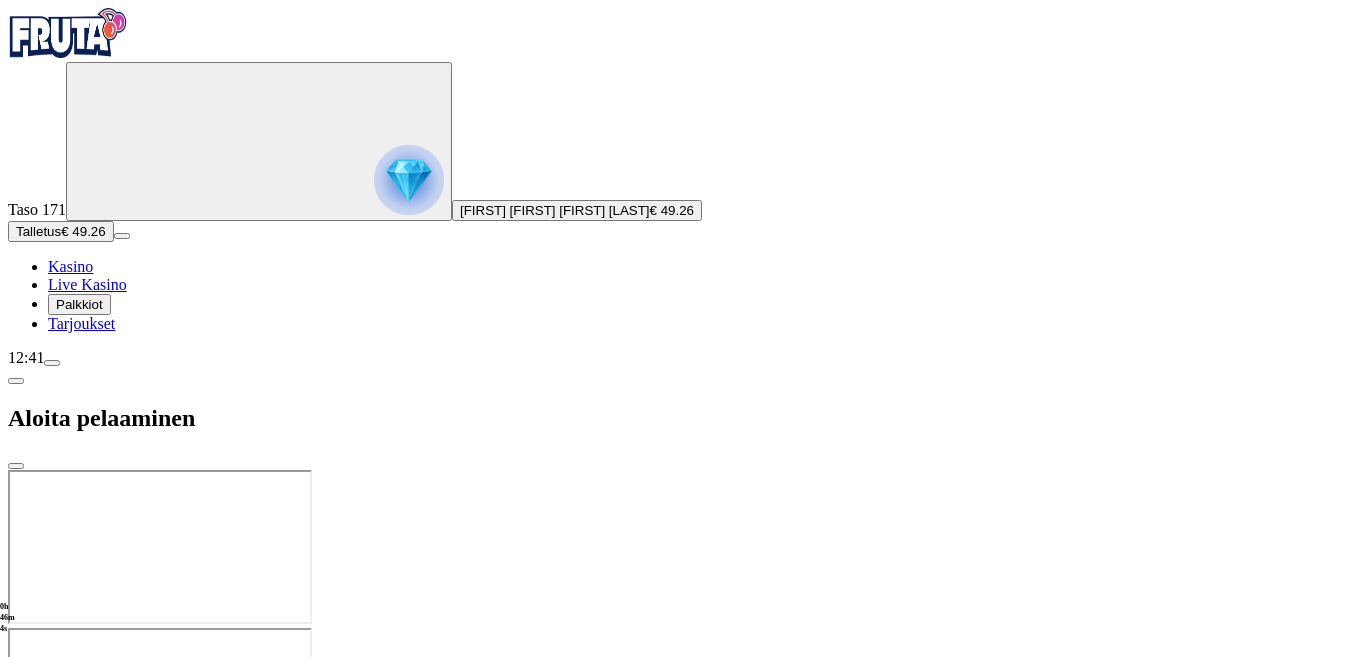 click at bounding box center [683, 628] 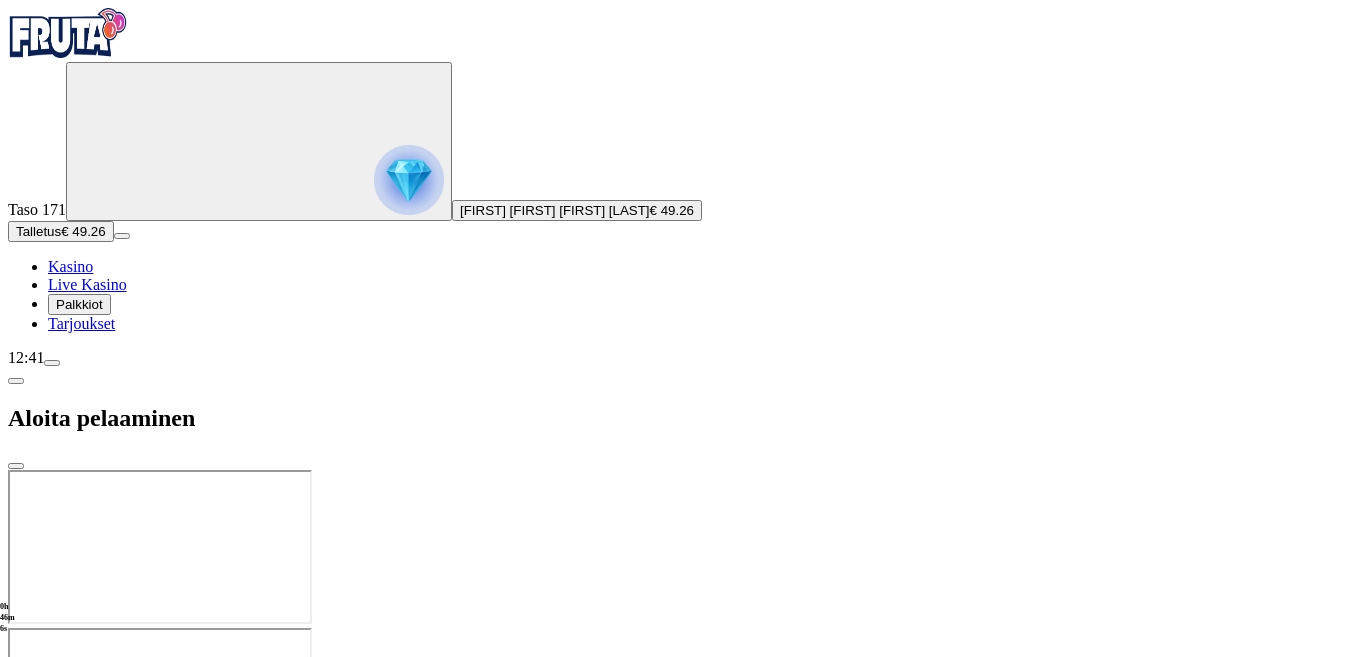 click at bounding box center [683, 628] 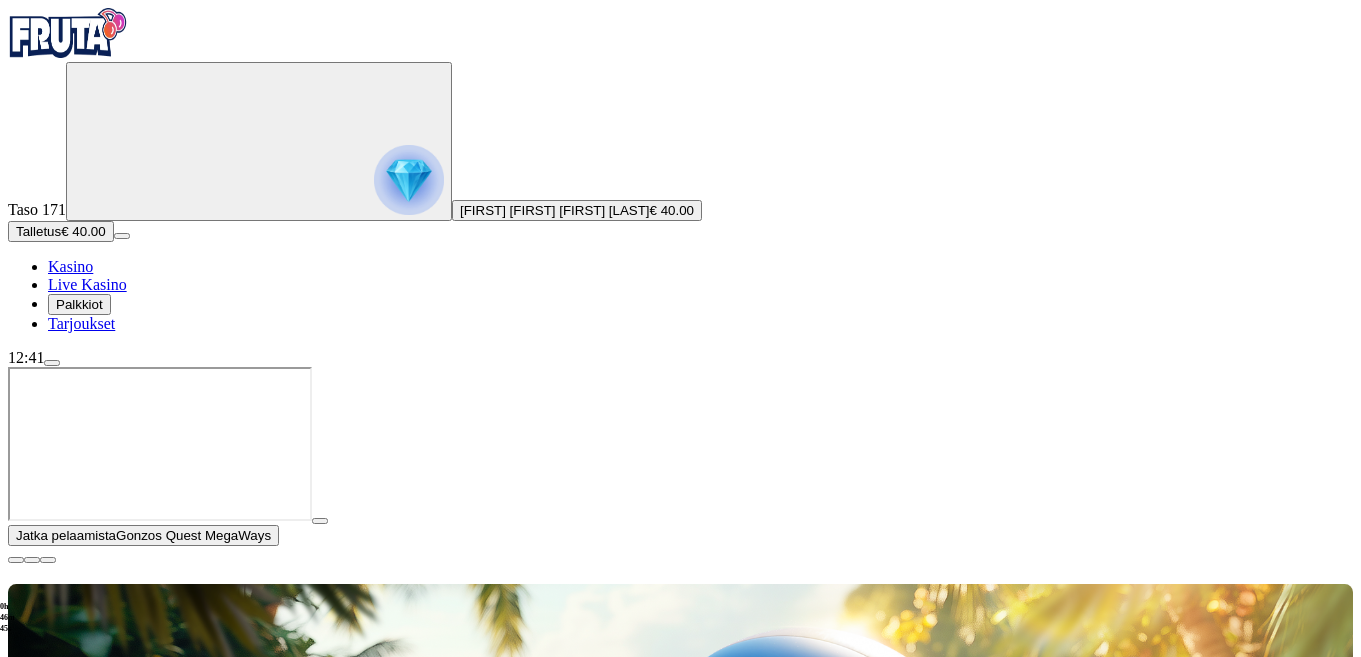 click at bounding box center [16, 560] 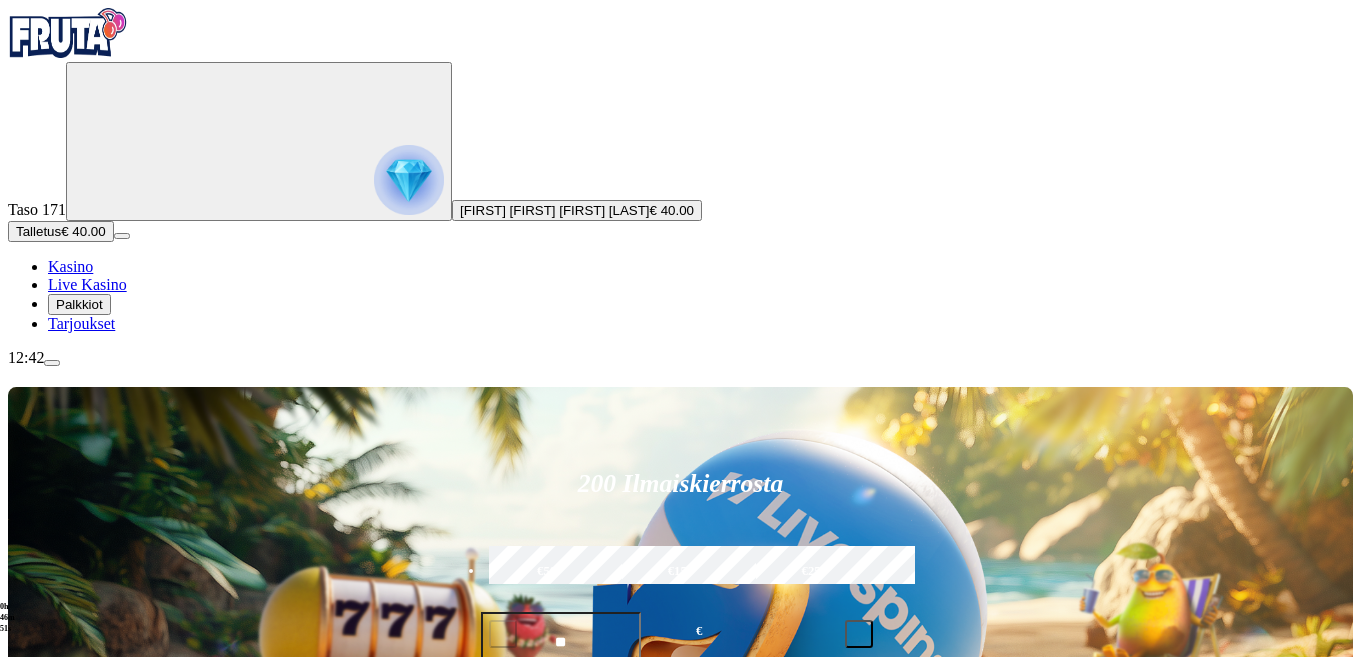 click on "Pelaa nyt" at bounding box center [77, 1239] 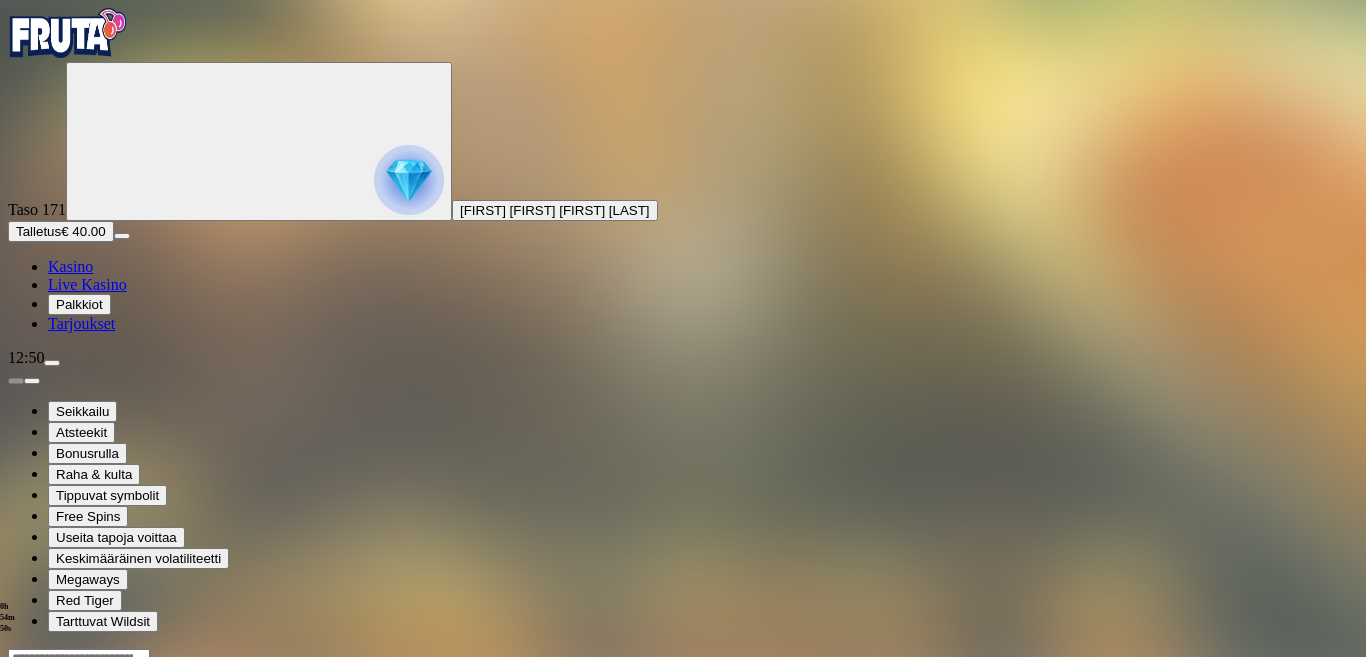 click at bounding box center (409, 180) 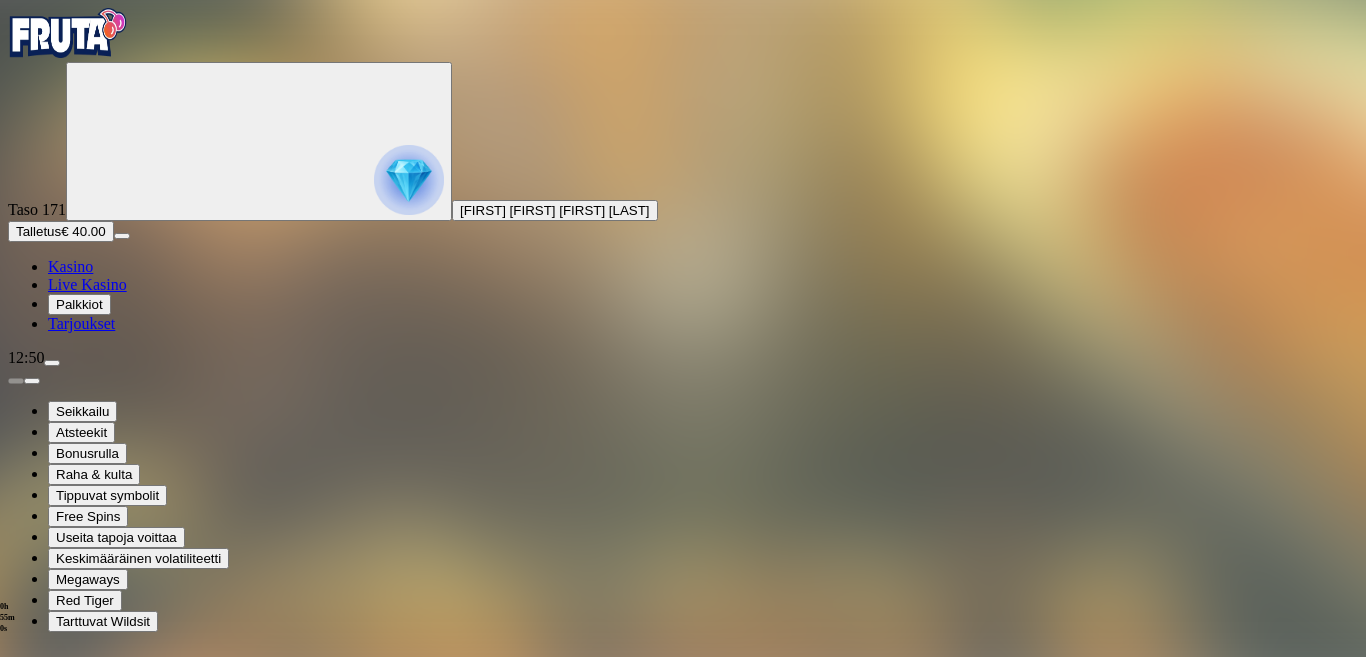 click at bounding box center [88, 990] 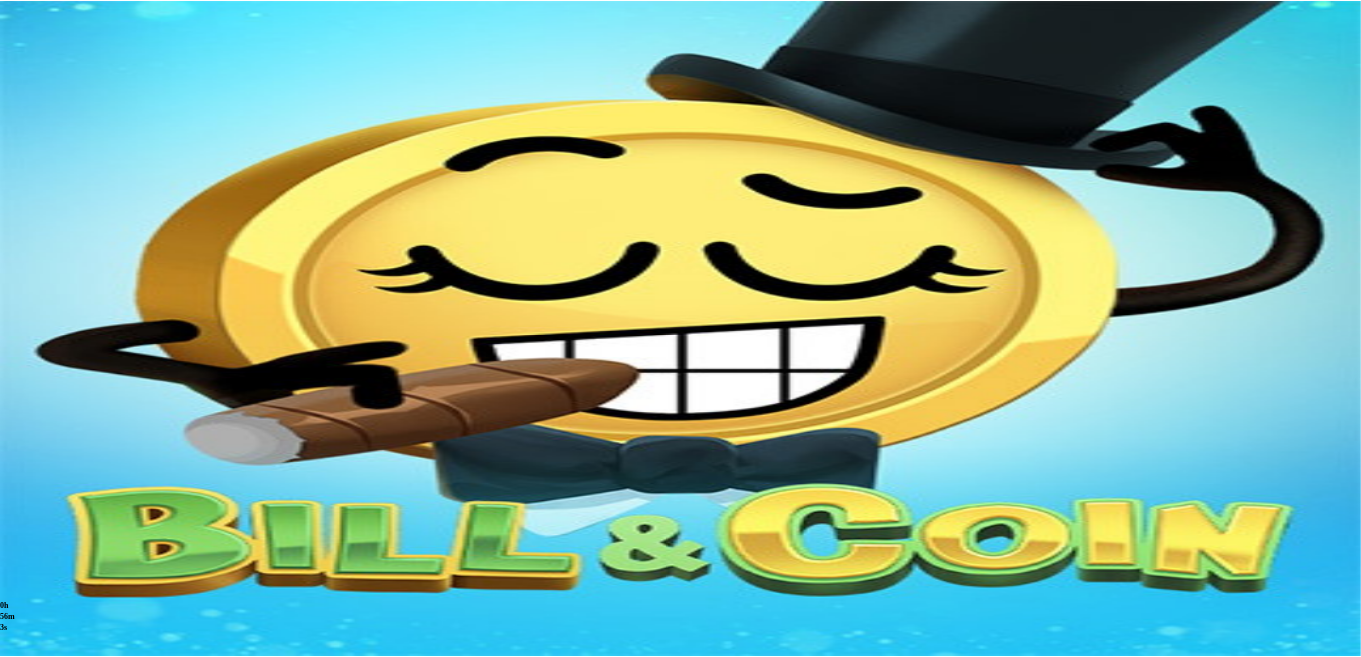 scroll, scrollTop: 0, scrollLeft: 0, axis: both 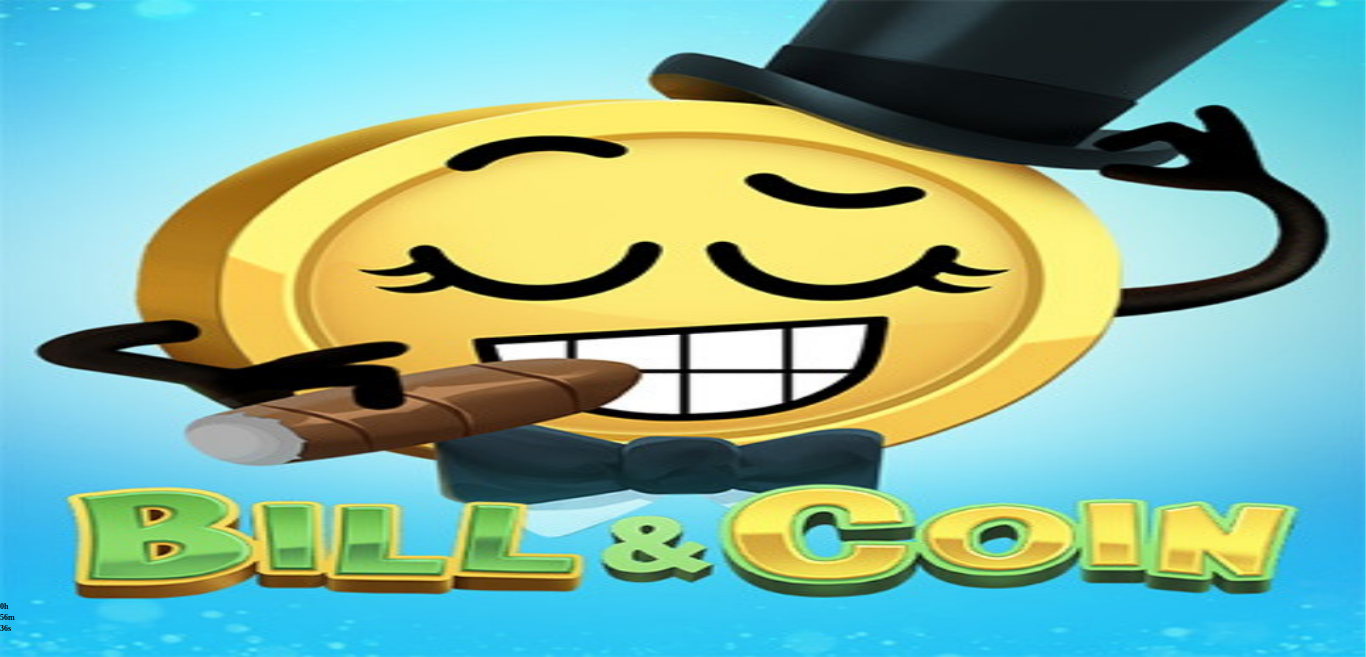 click at bounding box center [48, 799] 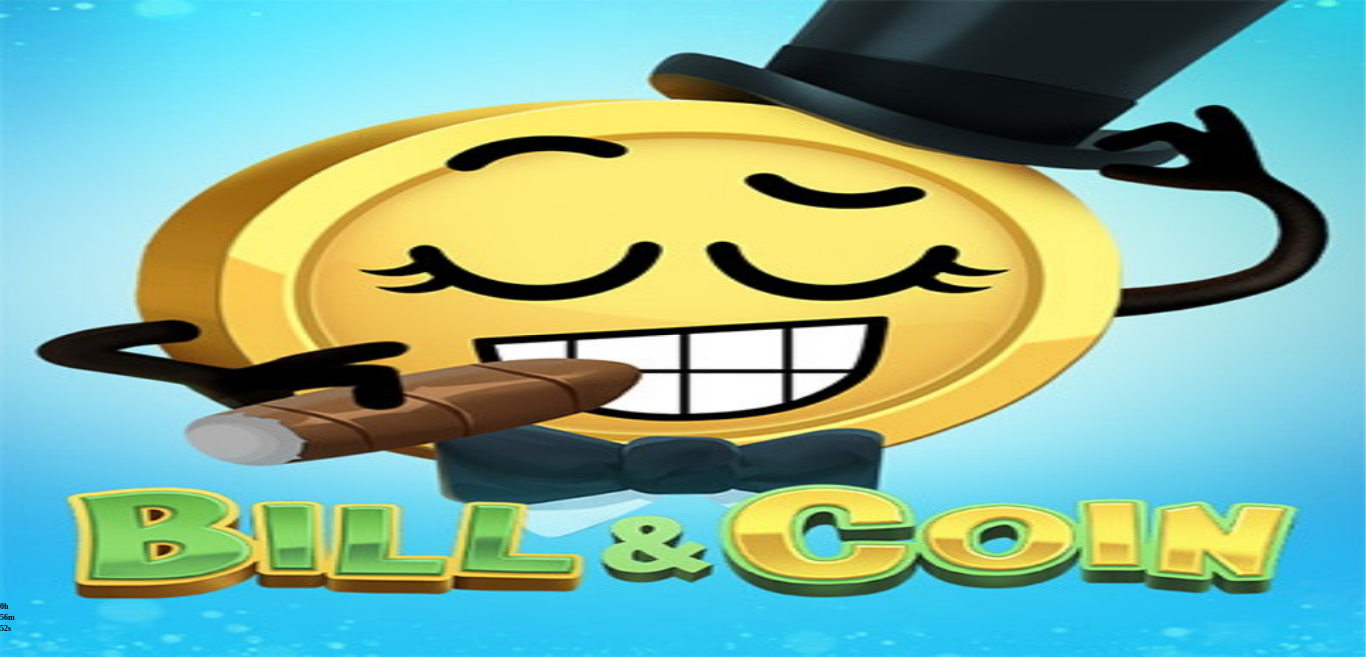 click at bounding box center (68, 33) 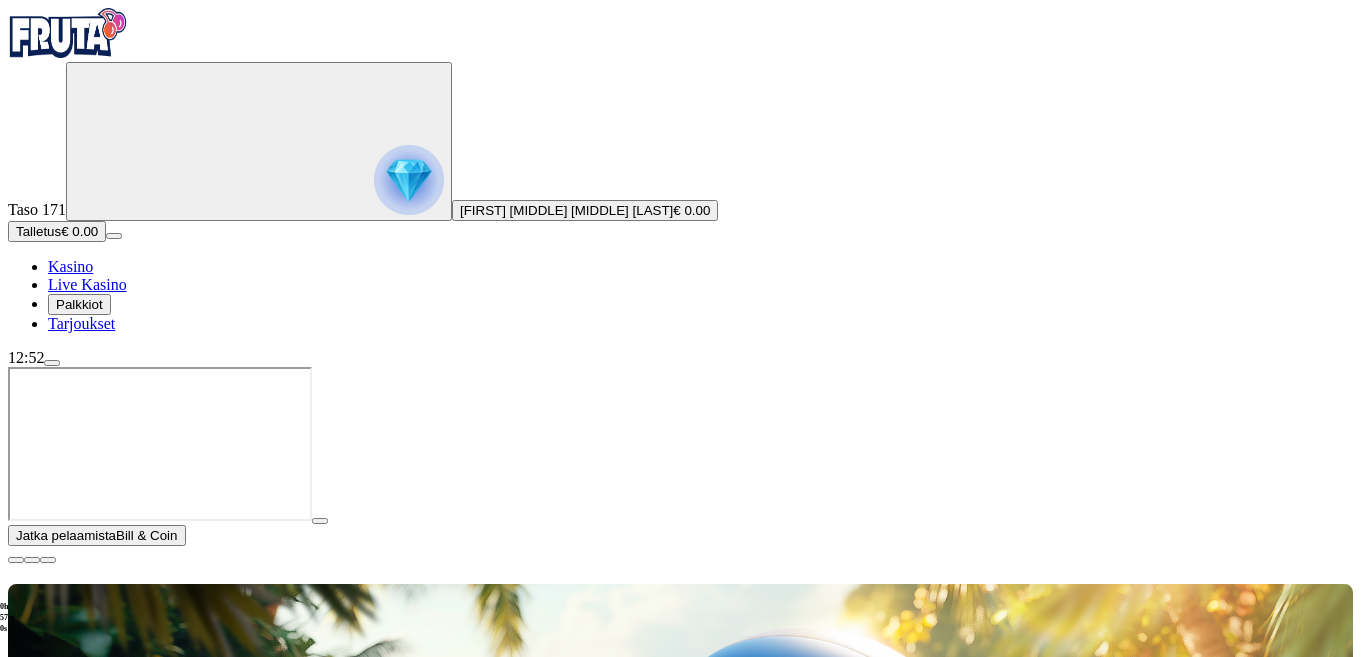 click at bounding box center [16, 560] 